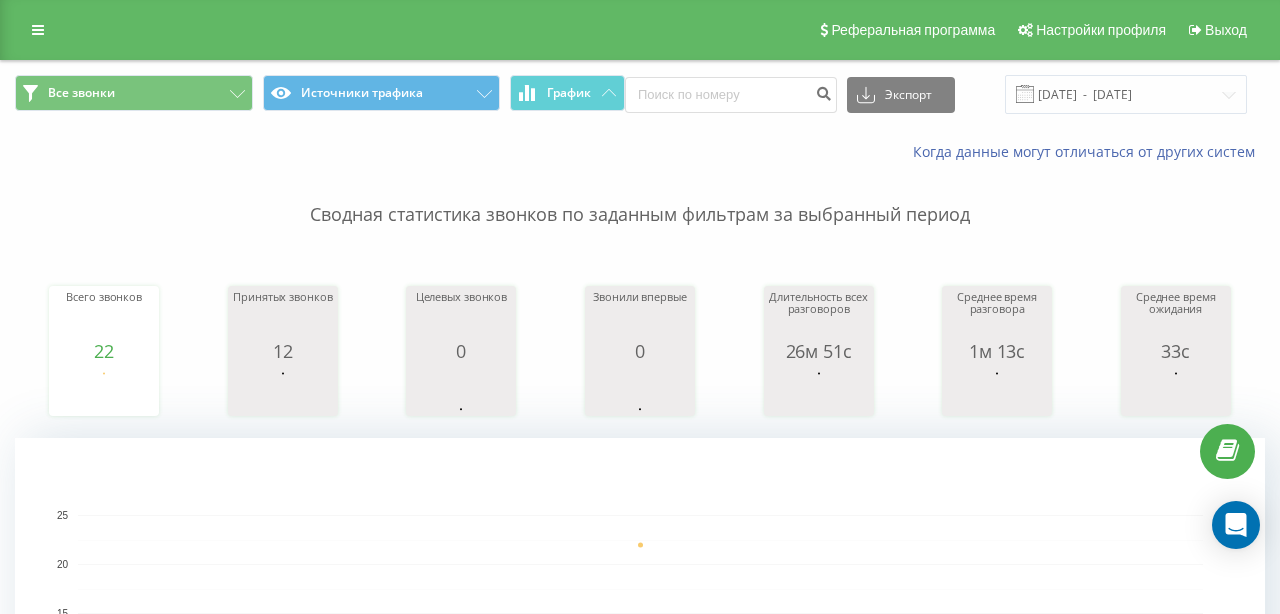 scroll, scrollTop: 0, scrollLeft: 0, axis: both 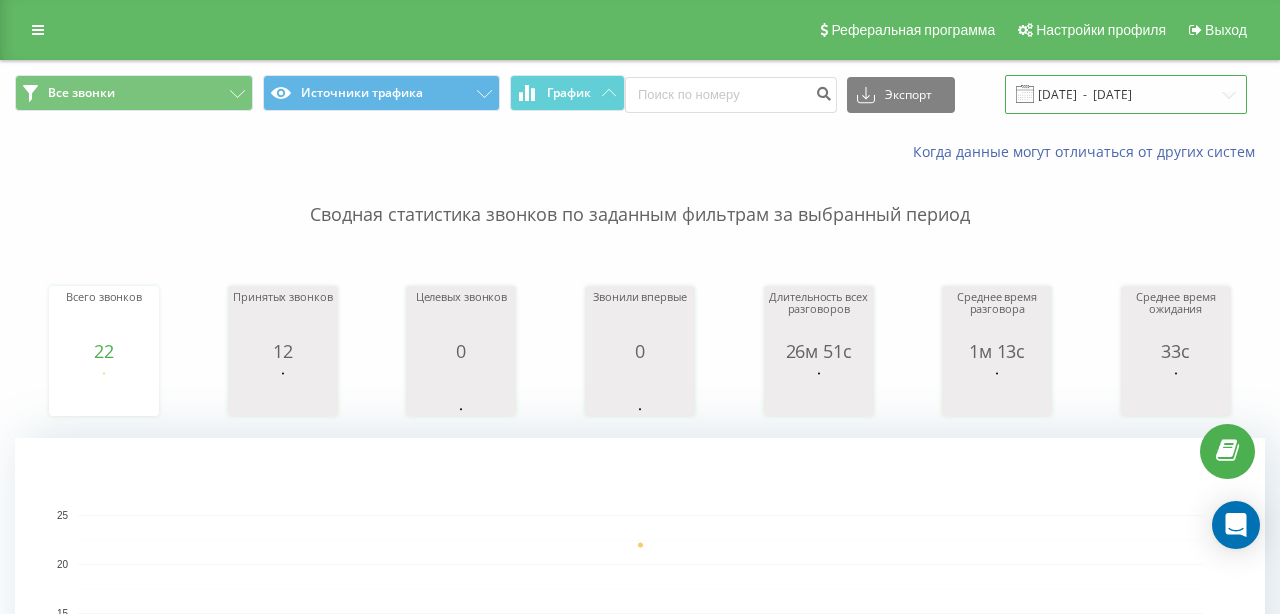 click on "11.07.2025  -  11.07.2025" at bounding box center (1126, 94) 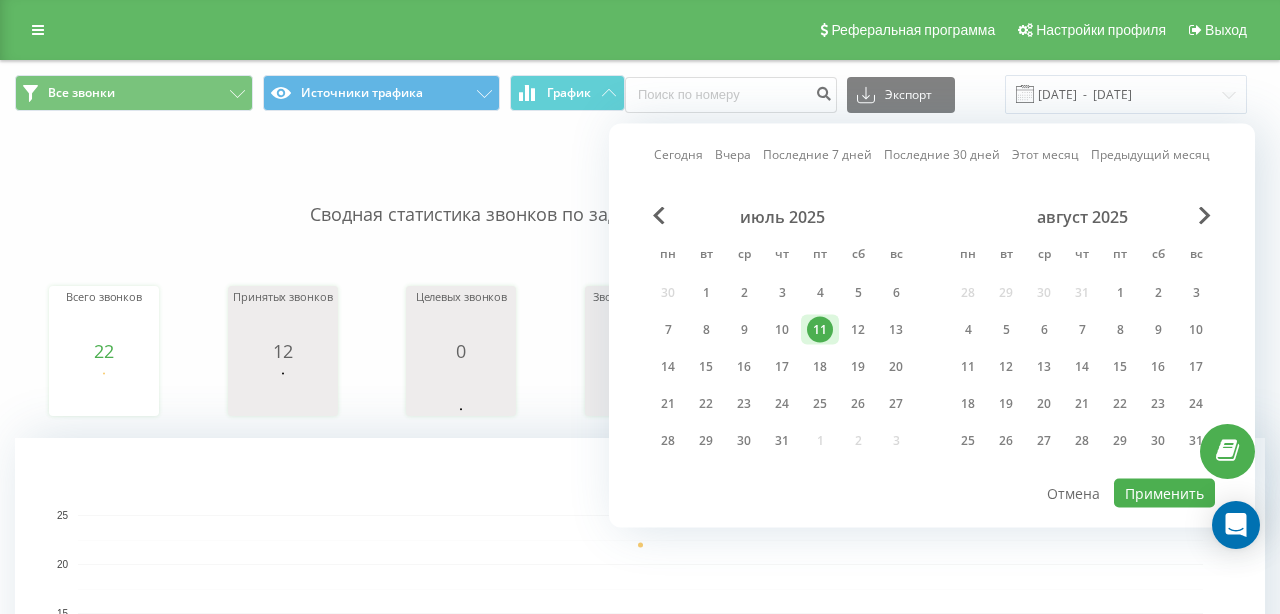 click on "Сегодня" at bounding box center (678, 154) 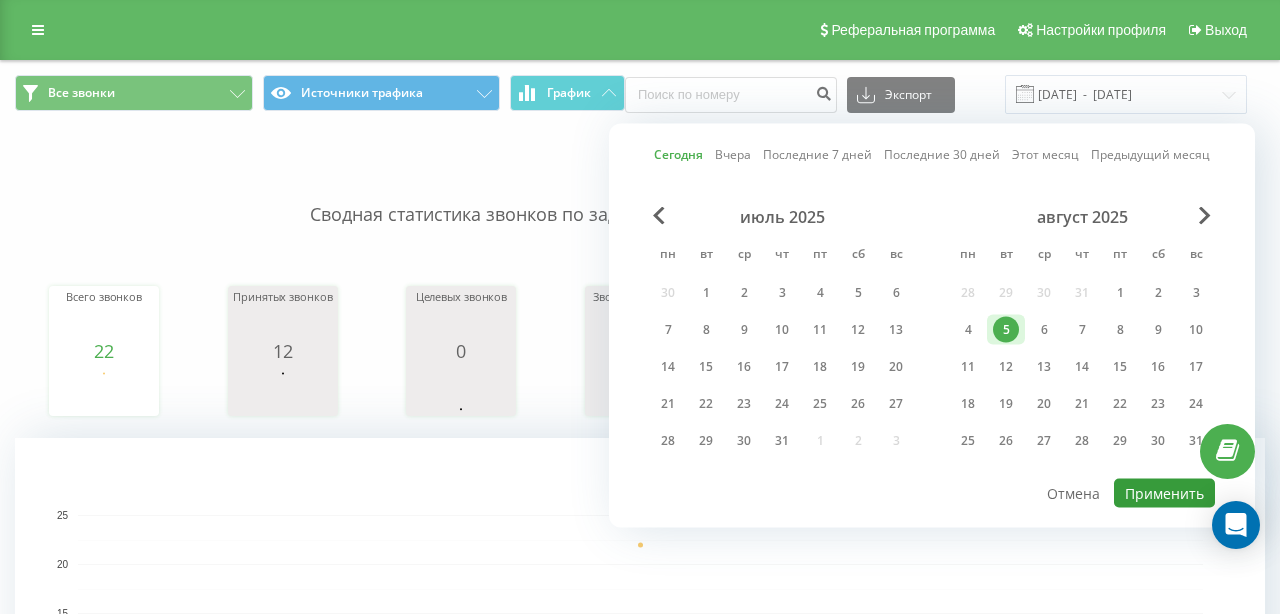 click on "Применить" at bounding box center (1164, 493) 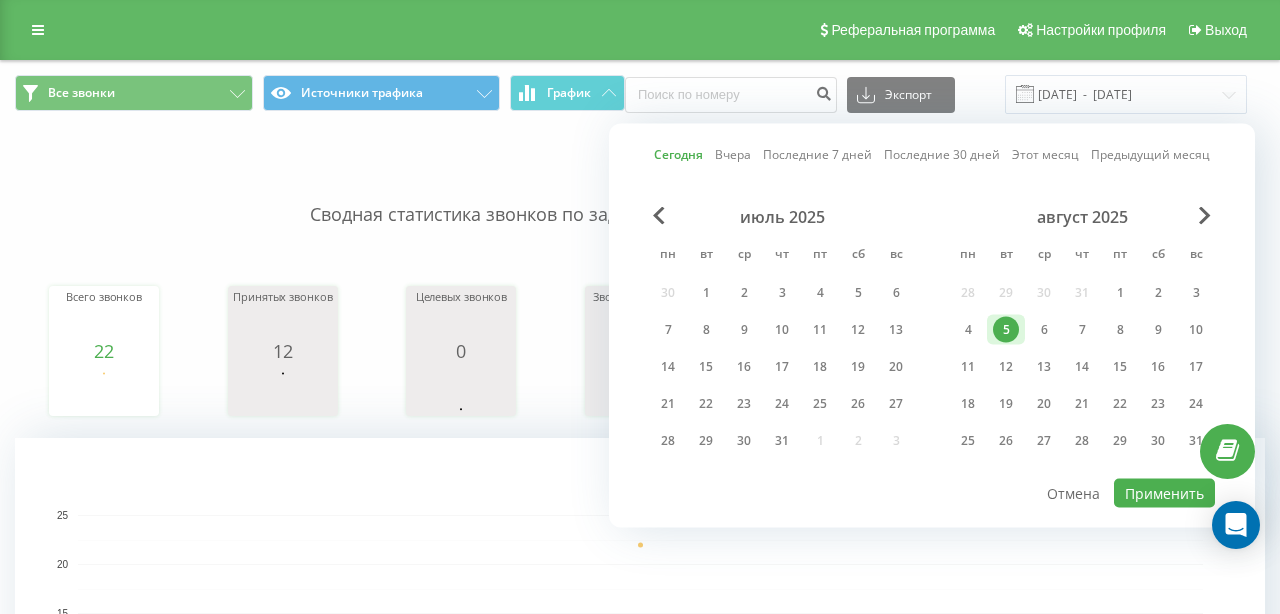 type on "05.08.2025  -  05.08.2025" 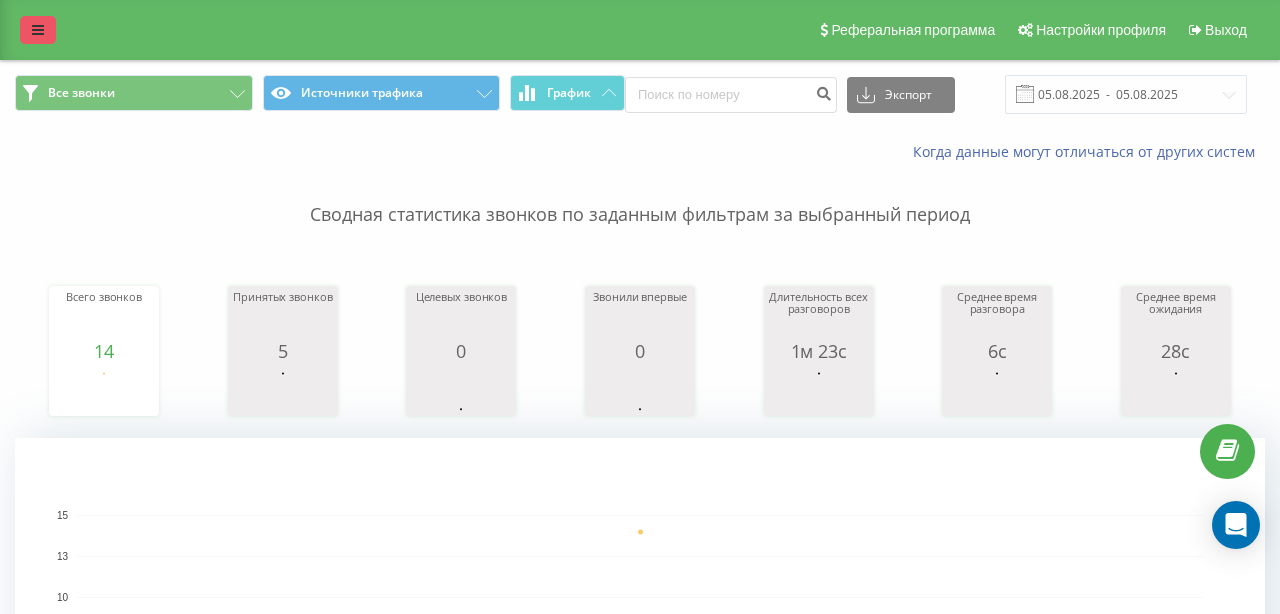 click at bounding box center (38, 30) 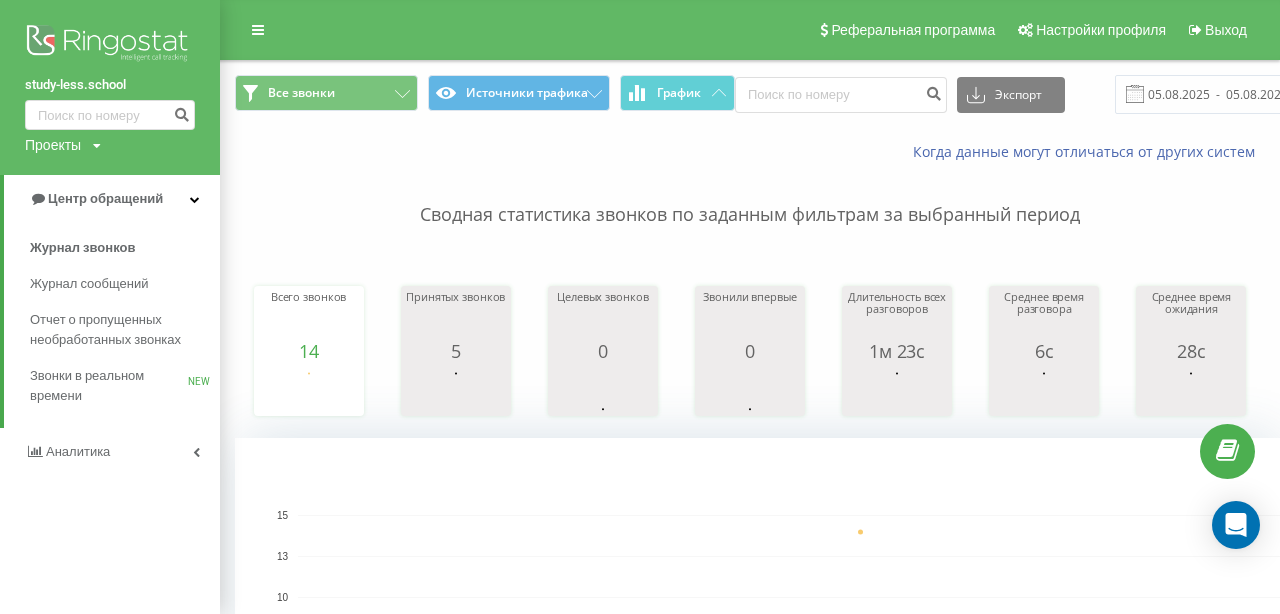 click on "Сводная статистика звонков по заданным фильтрам за выбранный период" at bounding box center [750, 195] 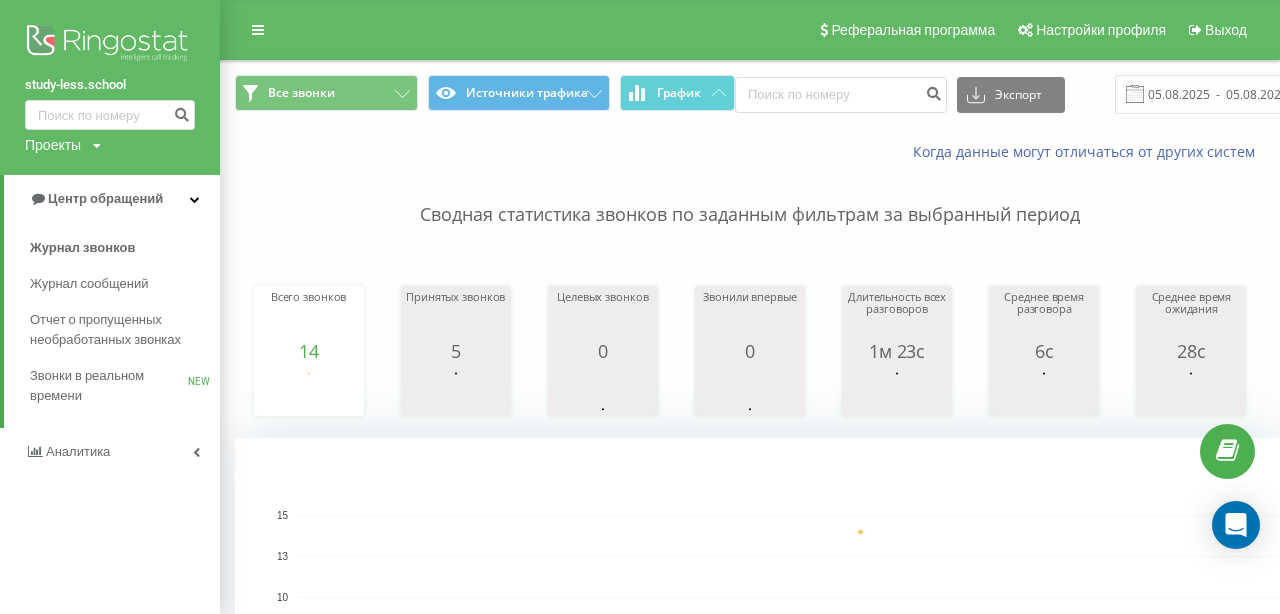 click on "Сводная статистика звонков по заданным фильтрам за выбранный период" at bounding box center (750, 195) 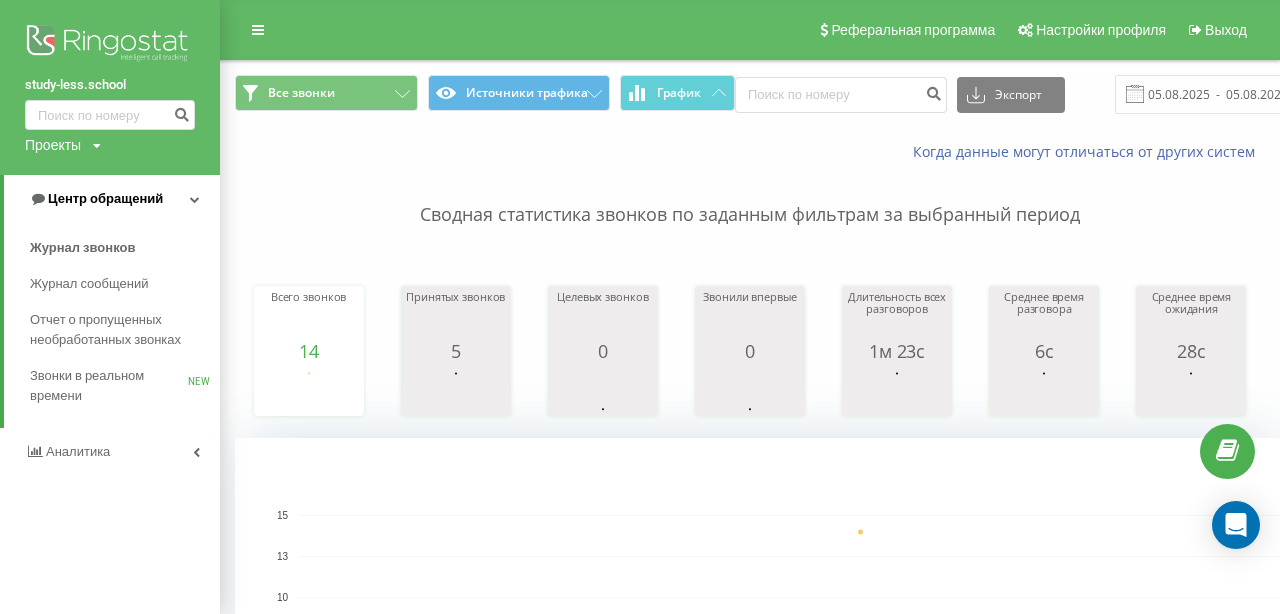 click on "Центр обращений" at bounding box center [105, 198] 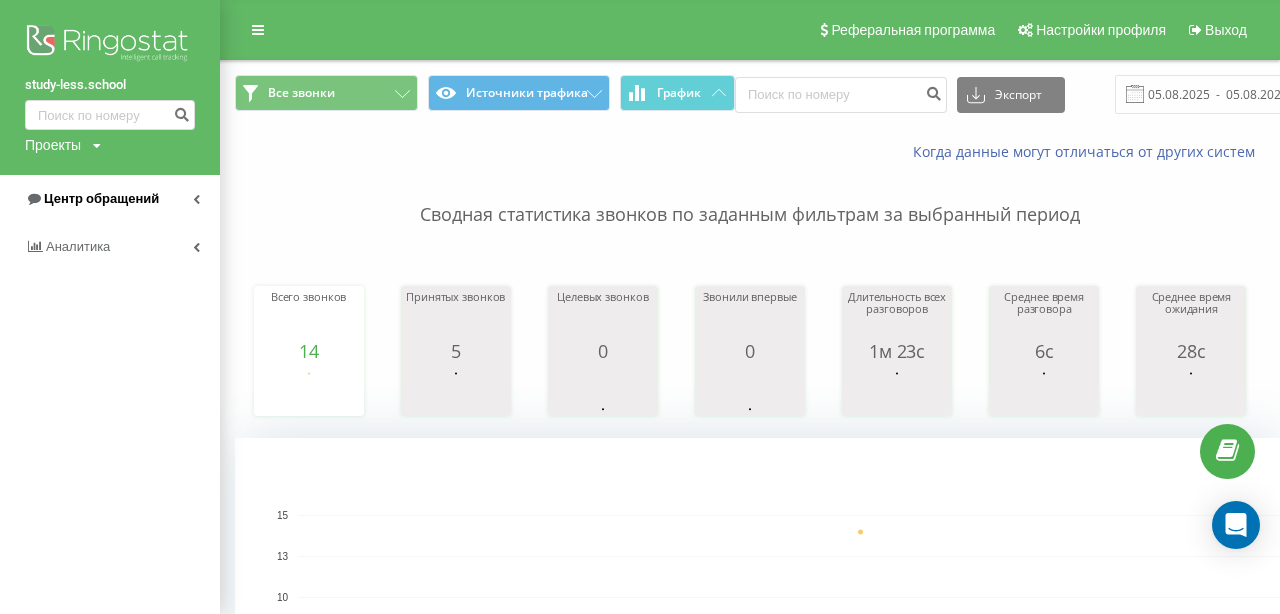 click on "Центр обращений" at bounding box center [101, 198] 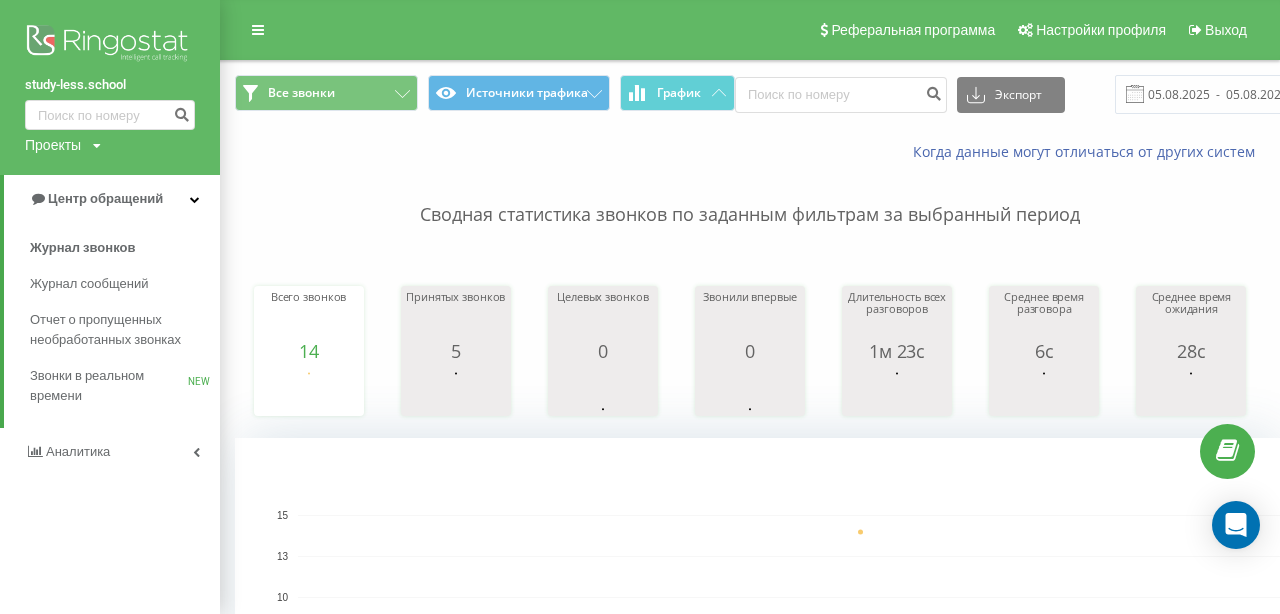 click at bounding box center (110, 45) 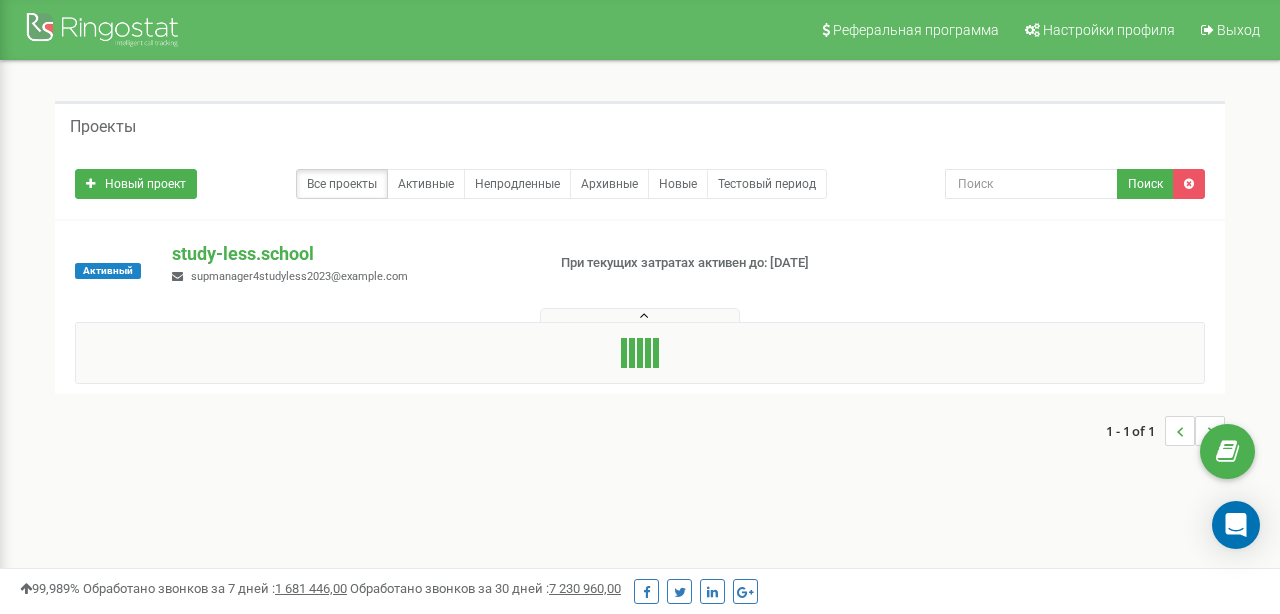 scroll, scrollTop: 0, scrollLeft: 0, axis: both 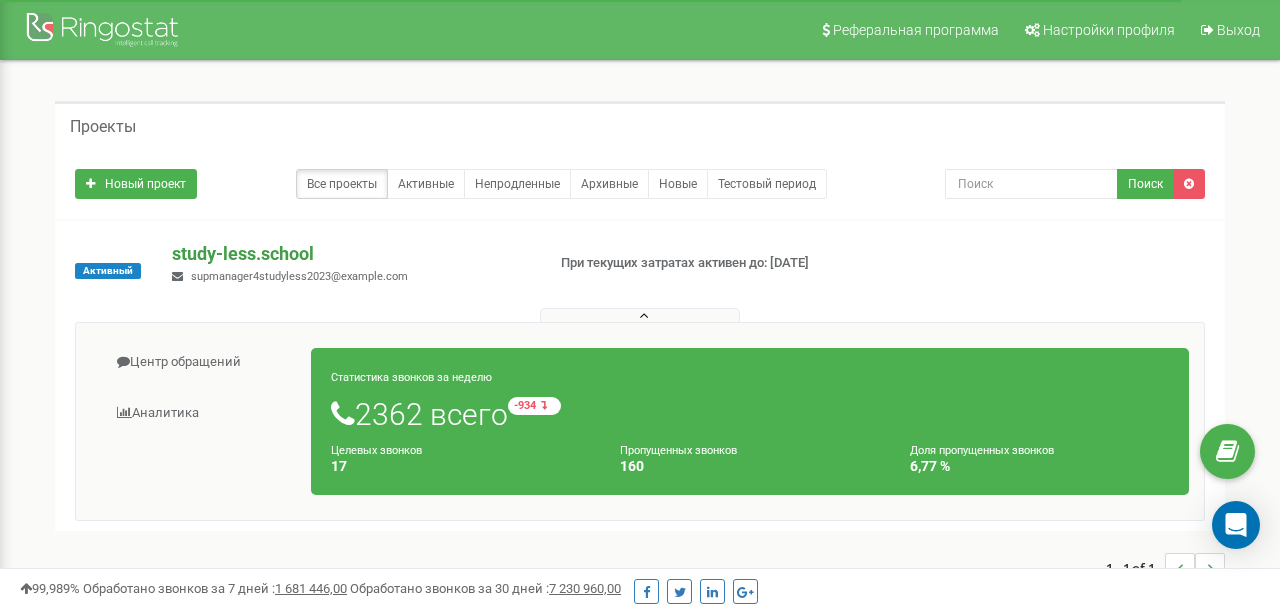 click on "study-less.school" at bounding box center [350, 254] 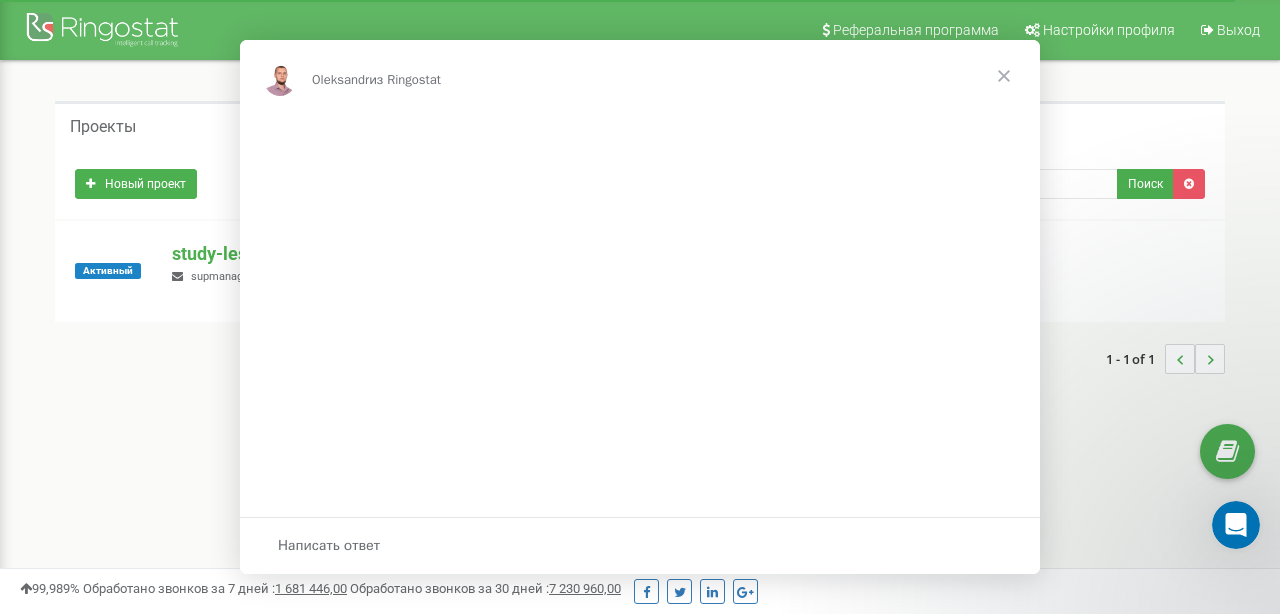 scroll, scrollTop: 0, scrollLeft: 0, axis: both 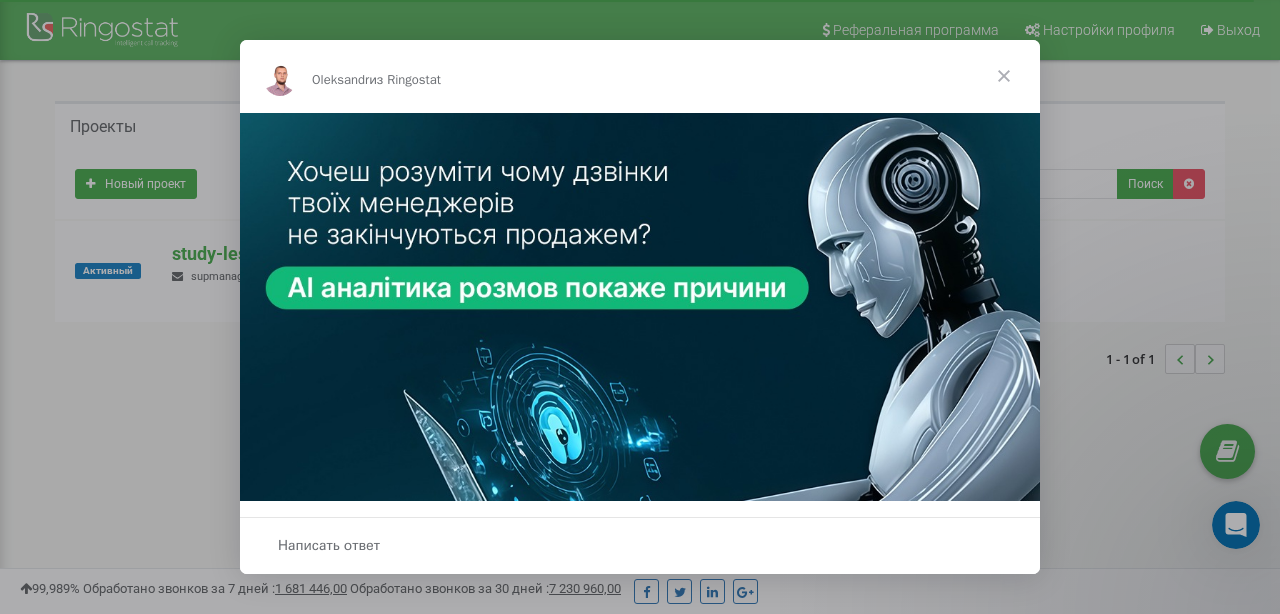 click at bounding box center [640, 307] 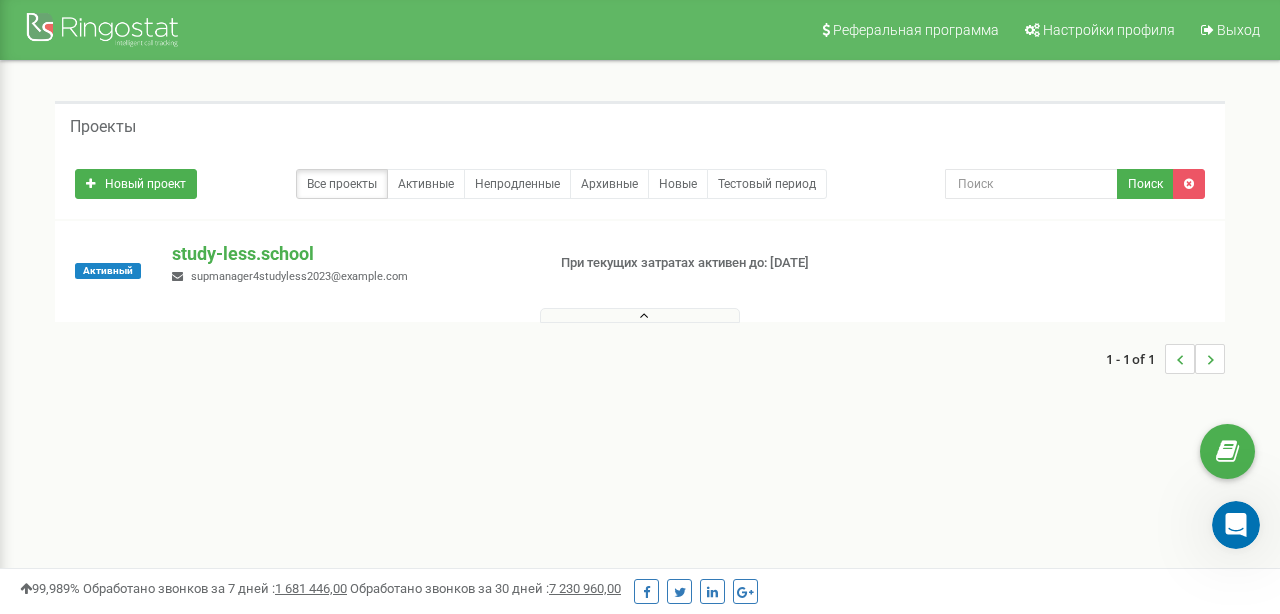 click at bounding box center (640, 315) 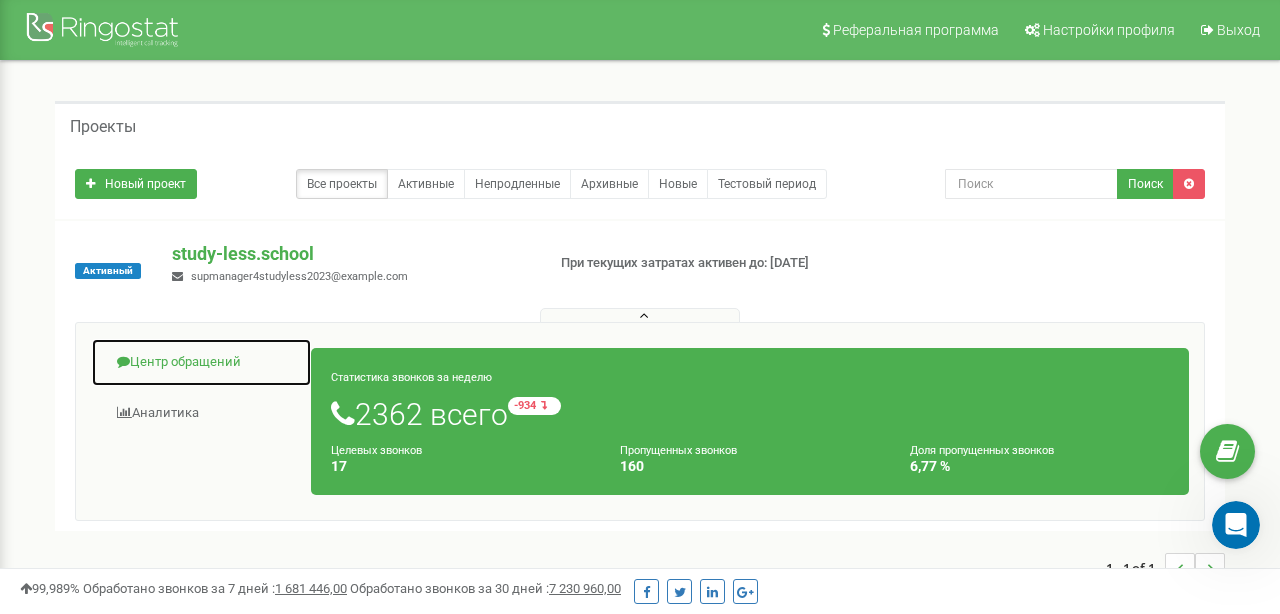 click on "Центр обращений" at bounding box center [201, 362] 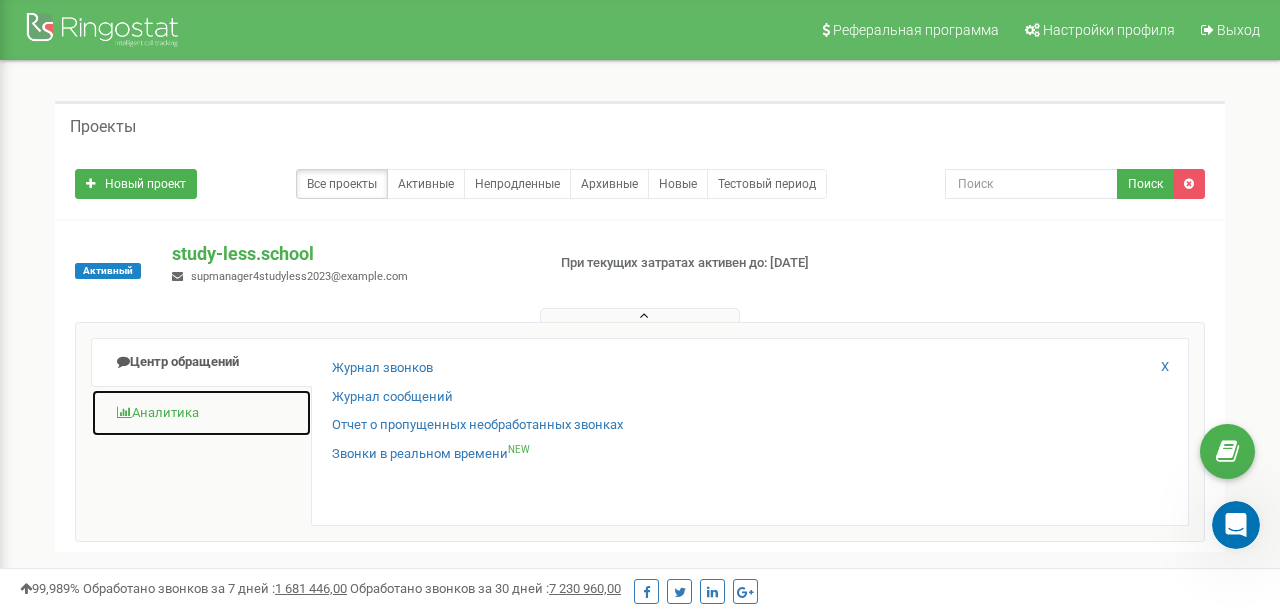 click on "Аналитика" at bounding box center (201, 413) 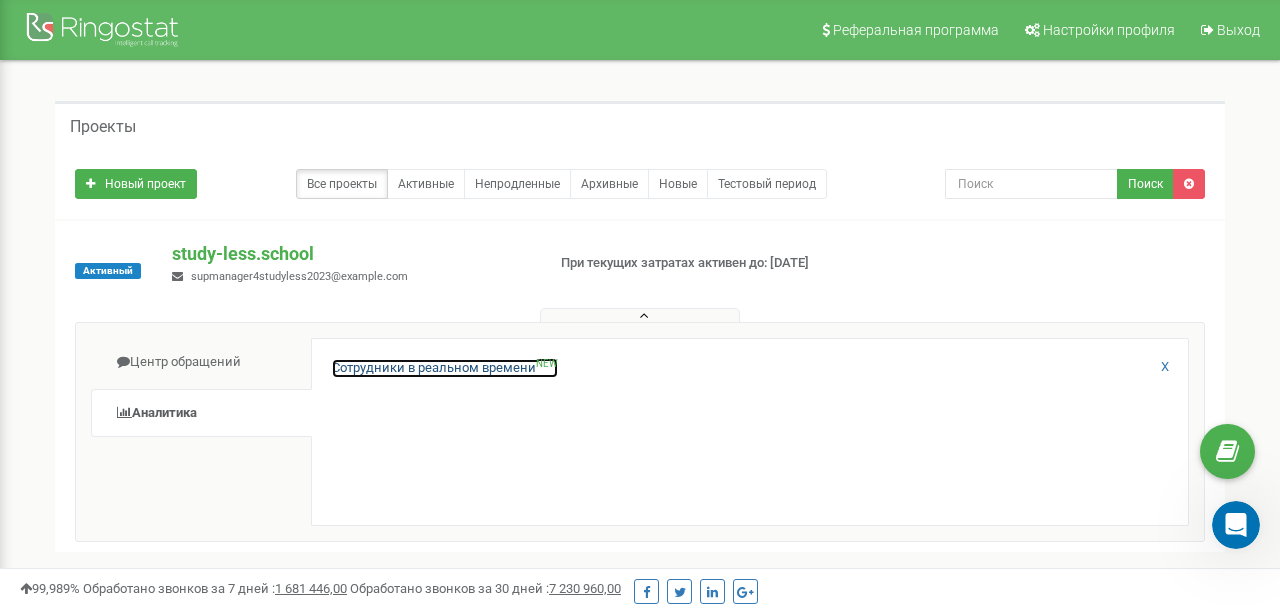 click on "Сотрудники в реальном времени  NEW" at bounding box center (445, 368) 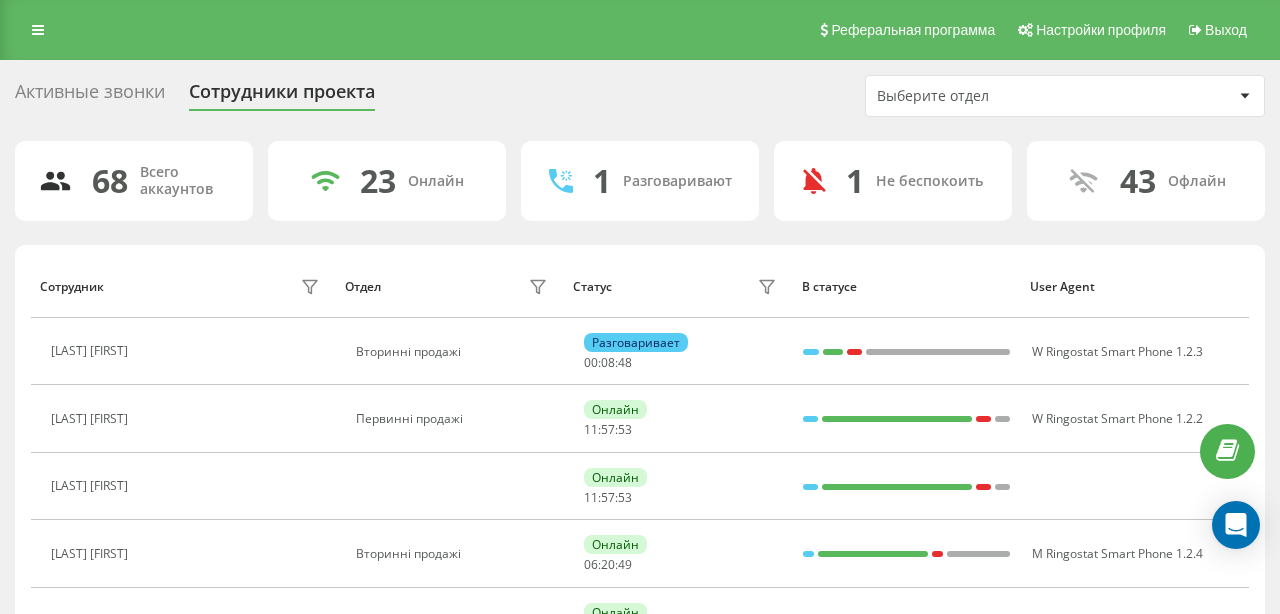 scroll, scrollTop: 0, scrollLeft: 0, axis: both 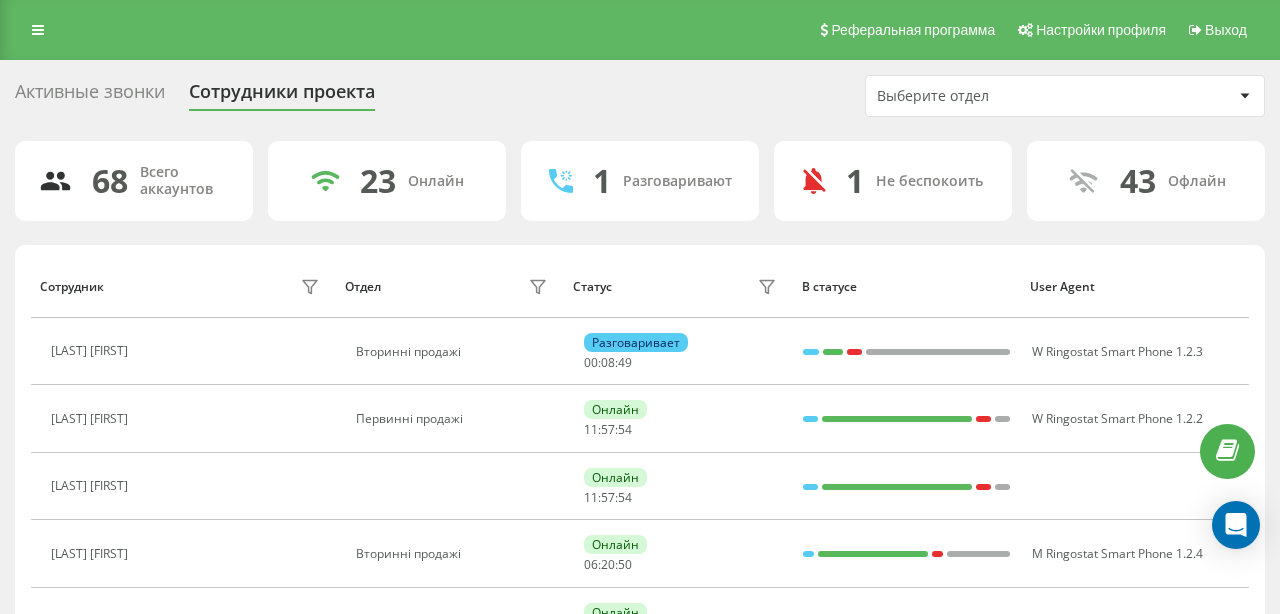 click on "Выберите отдел" at bounding box center [996, 96] 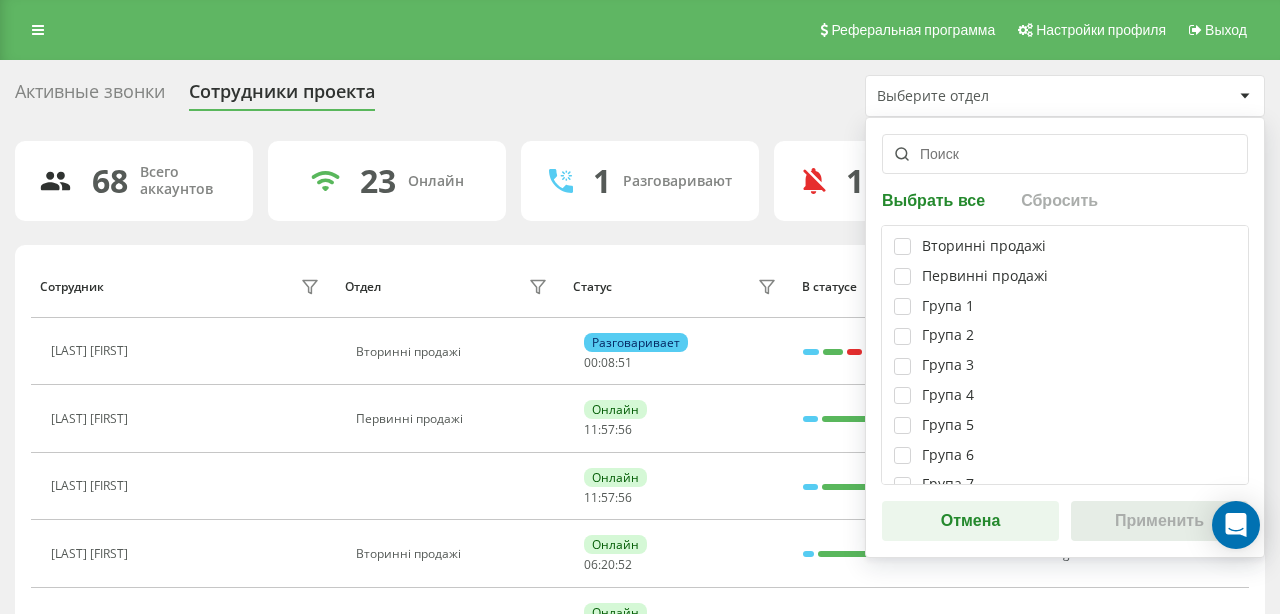 click on "Первинні продажі" at bounding box center (985, 276) 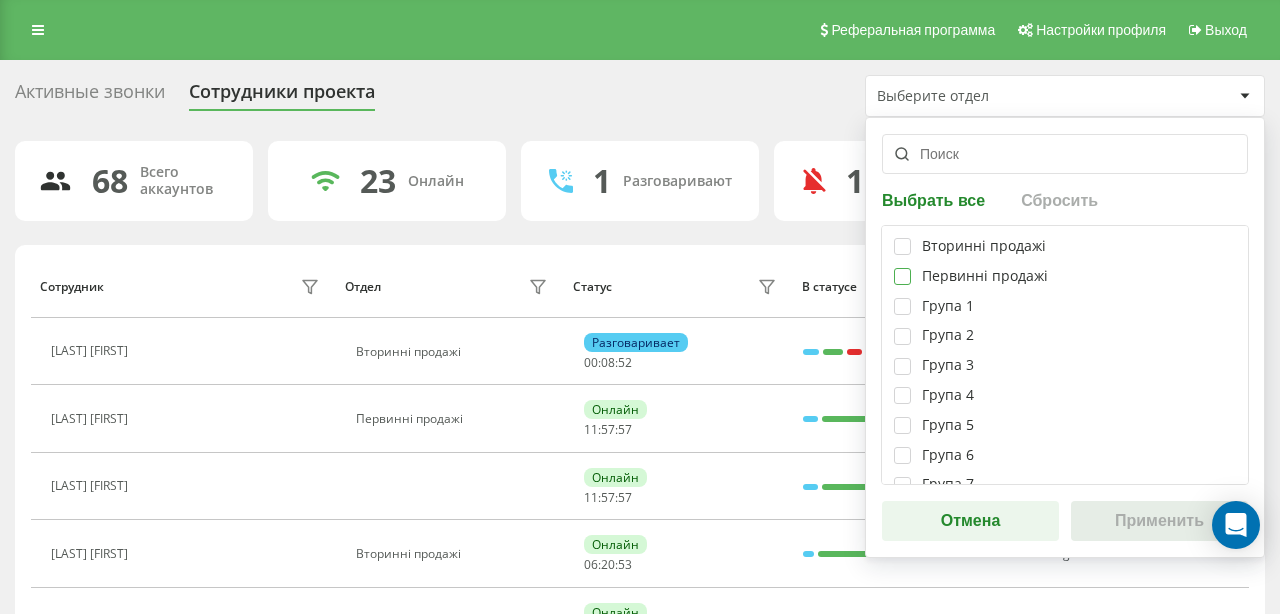 click at bounding box center (902, 268) 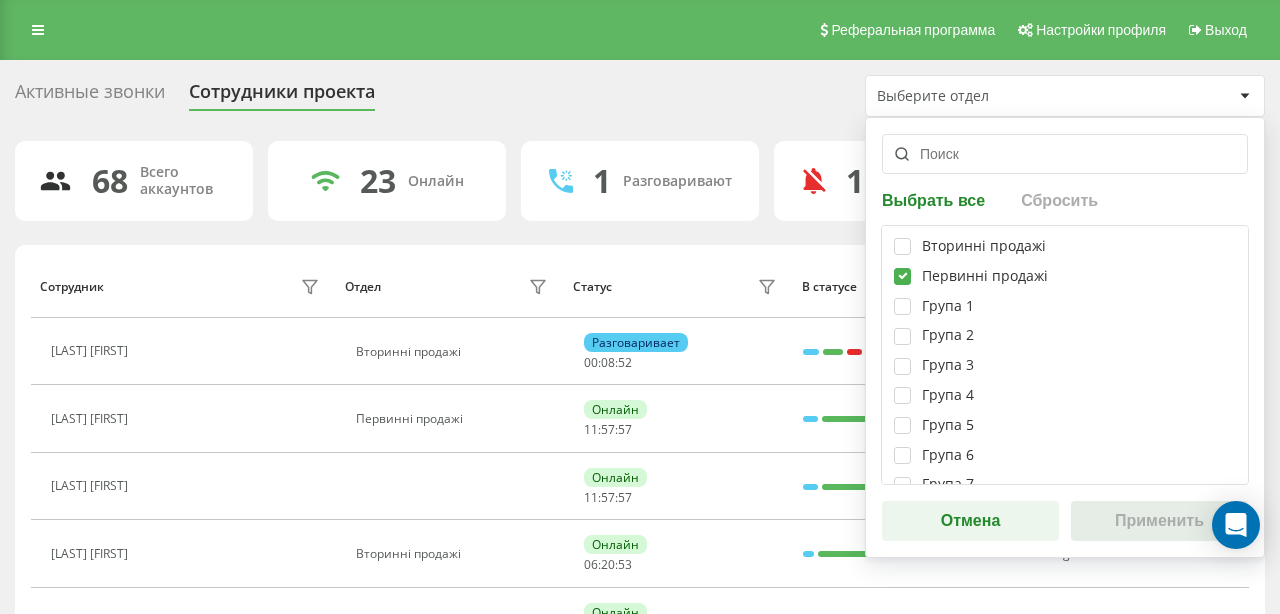 checkbox on "true" 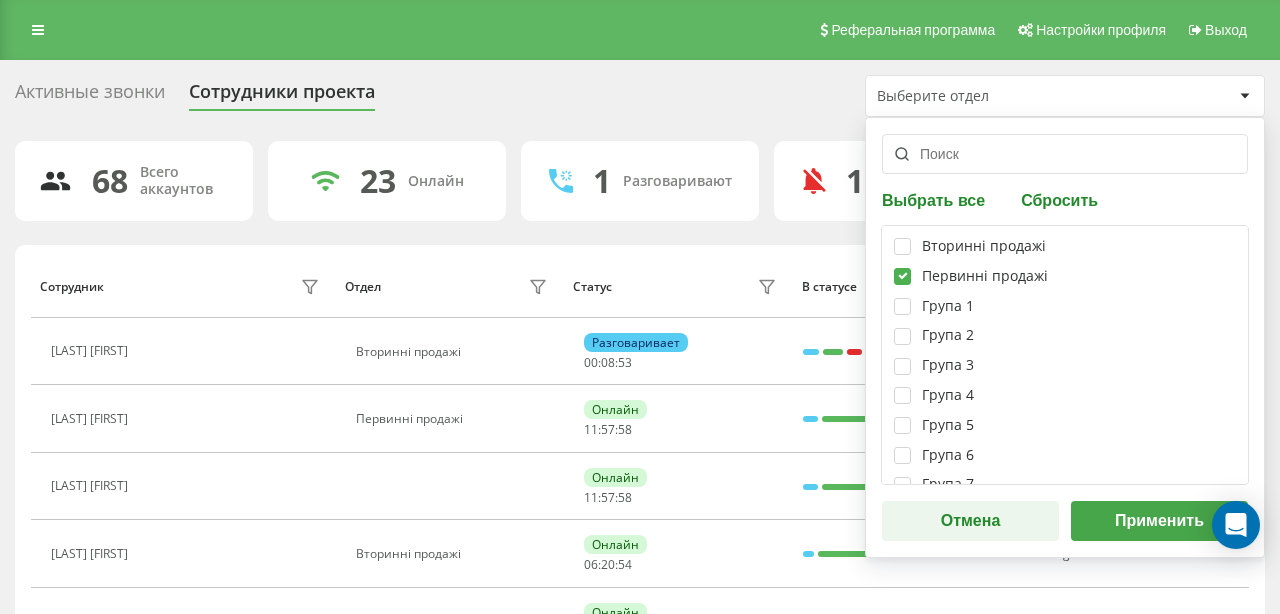 click on "Применить" at bounding box center (1159, 521) 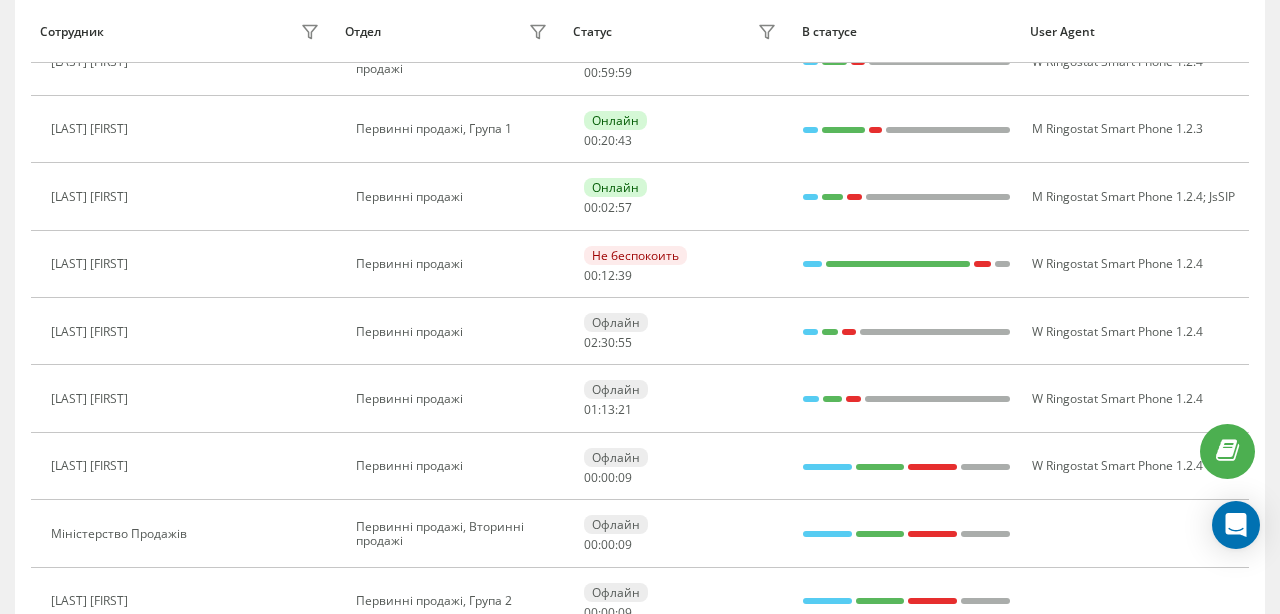 scroll, scrollTop: 685, scrollLeft: 0, axis: vertical 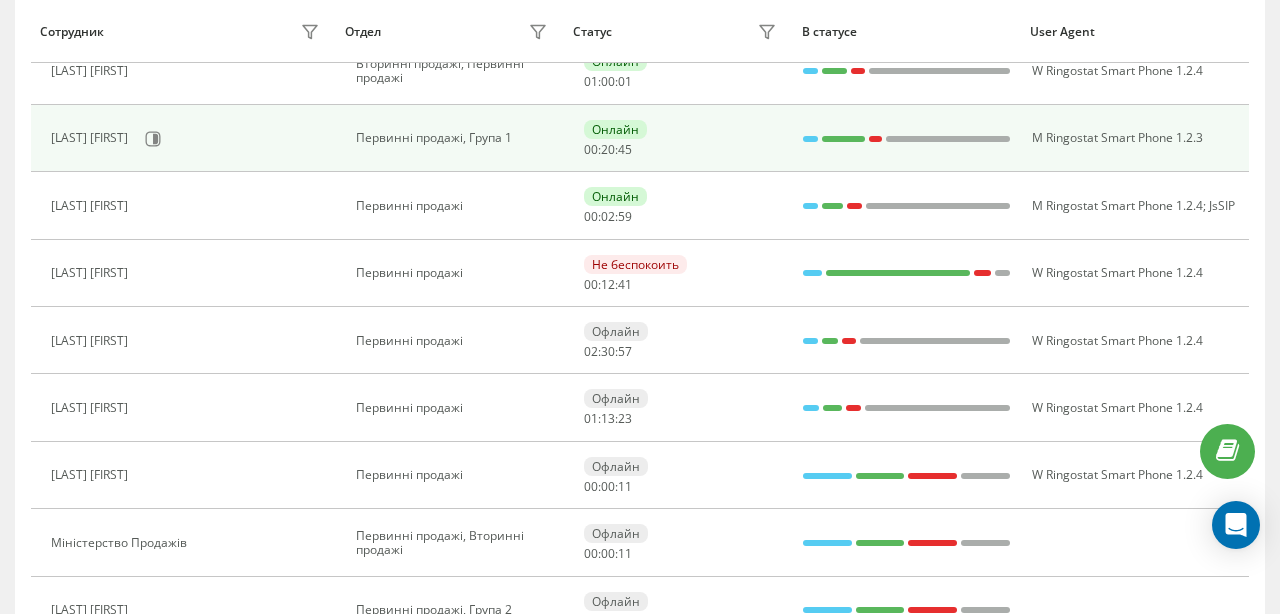 click on "Первинні продажі, Група 1" at bounding box center (450, 138) 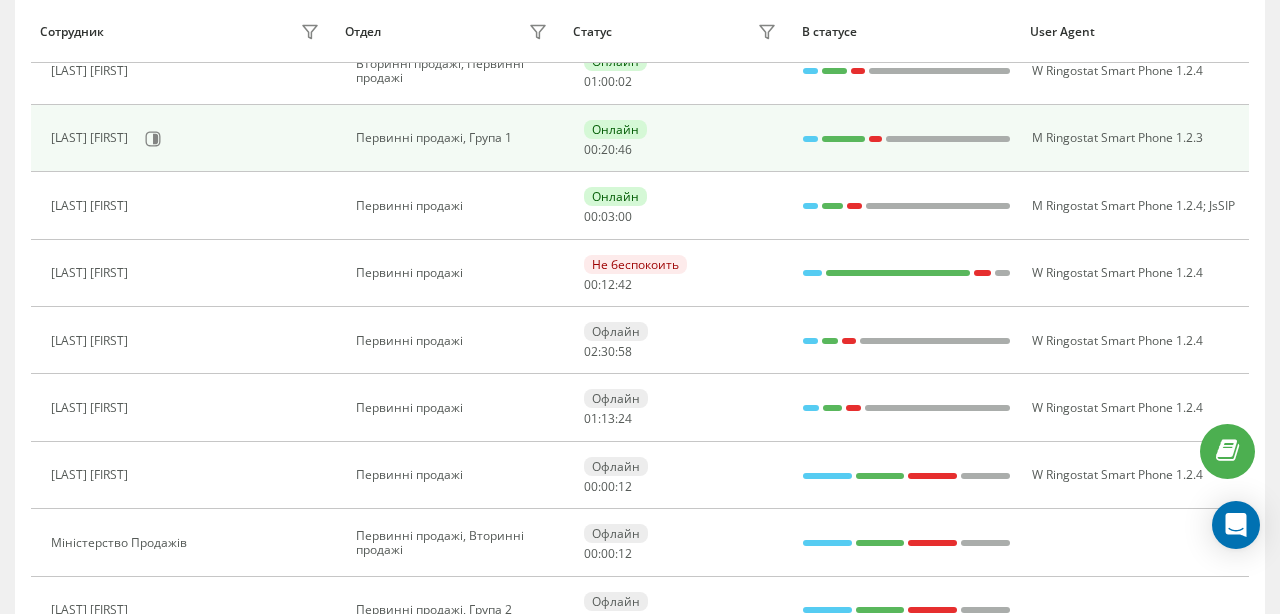 click on "Копчак Софія" at bounding box center (188, 139) 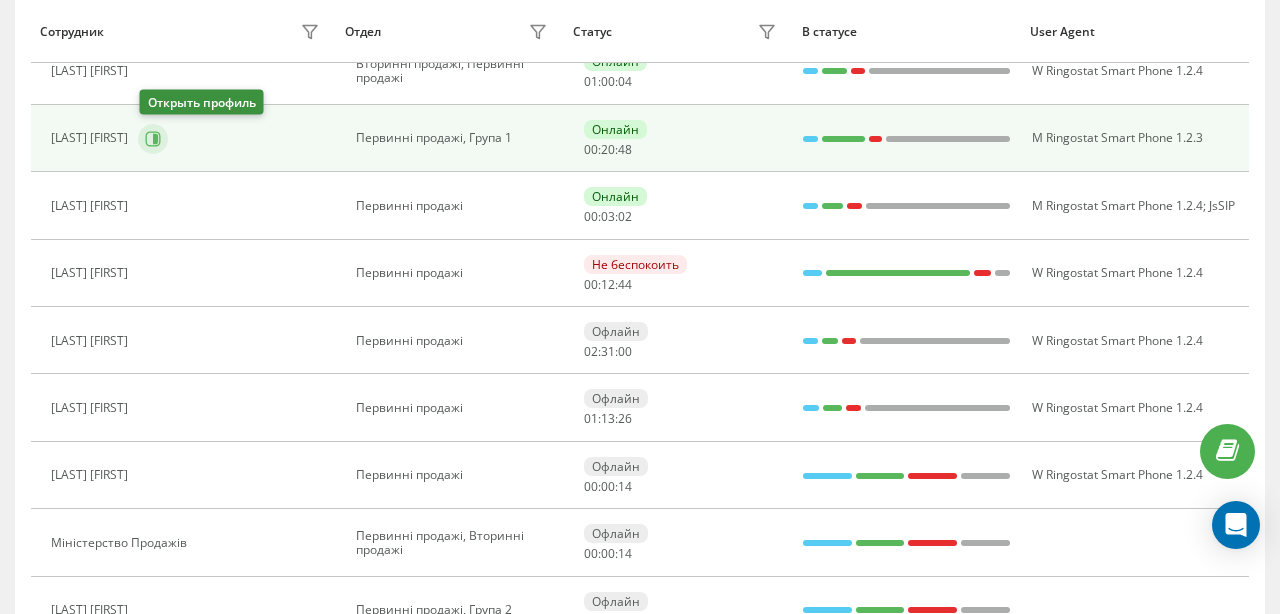 click 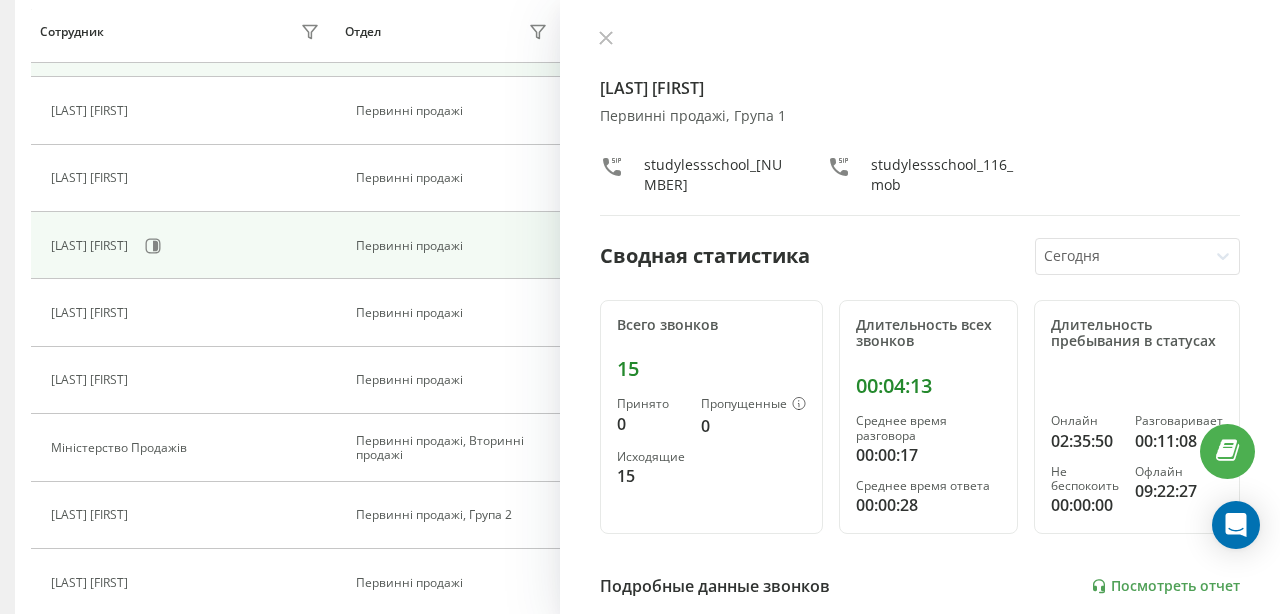 scroll, scrollTop: 785, scrollLeft: 0, axis: vertical 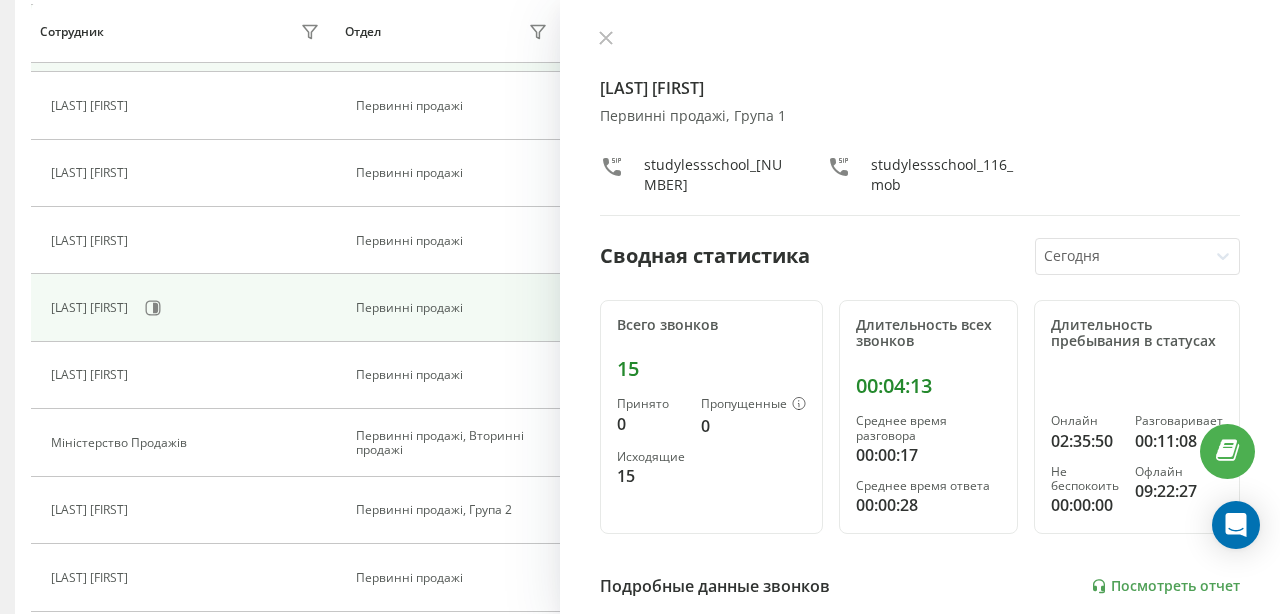 click on "Цимбаліст Олександр" at bounding box center [92, 308] 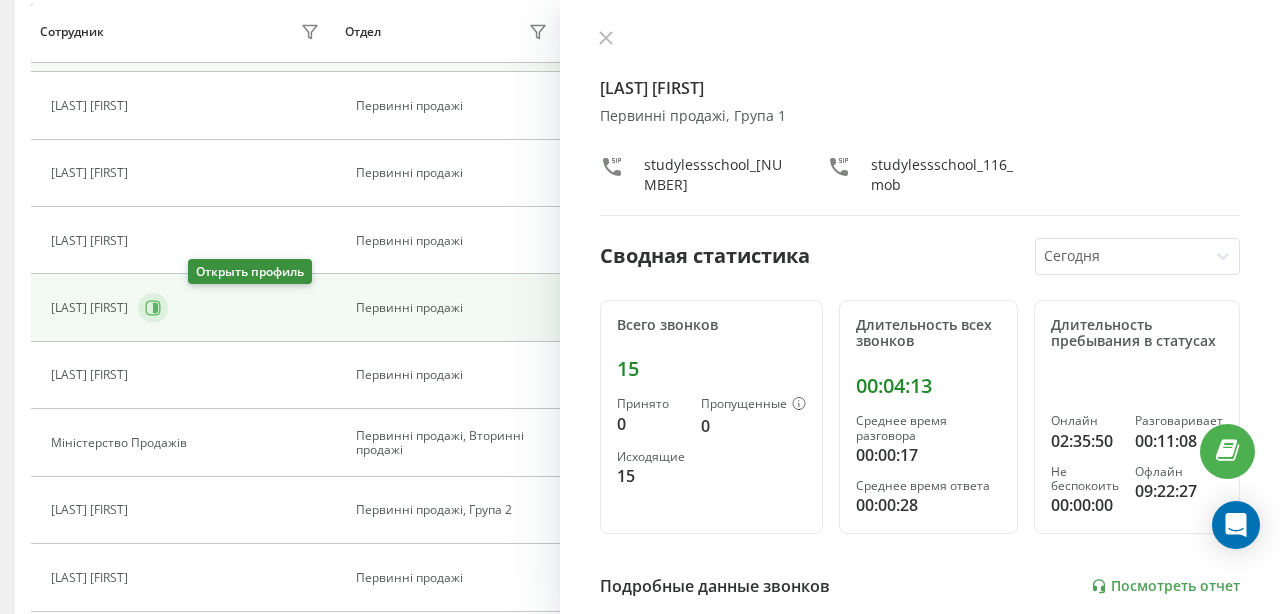 click at bounding box center [153, 308] 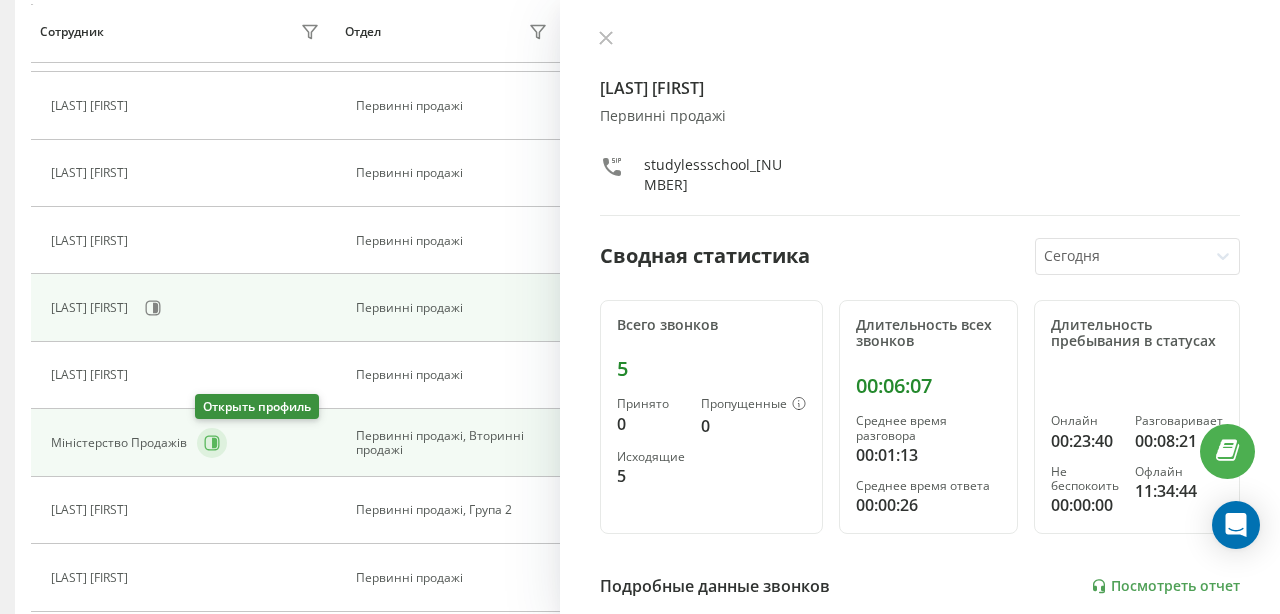 scroll, scrollTop: 899, scrollLeft: 0, axis: vertical 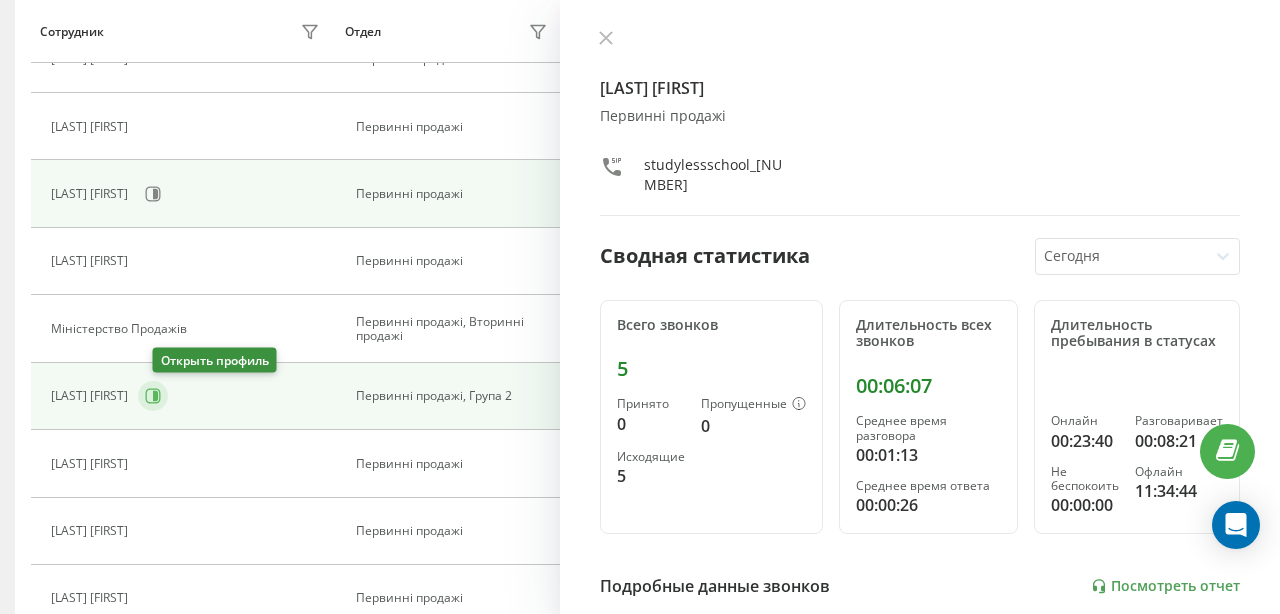 click 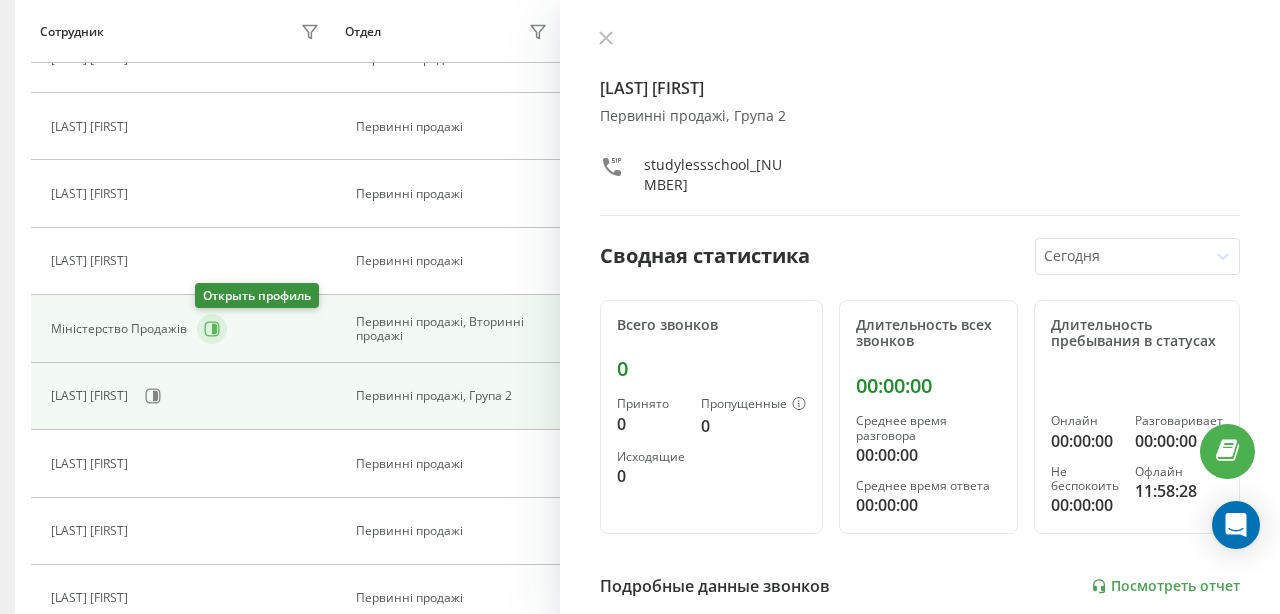 scroll, scrollTop: 0, scrollLeft: 0, axis: both 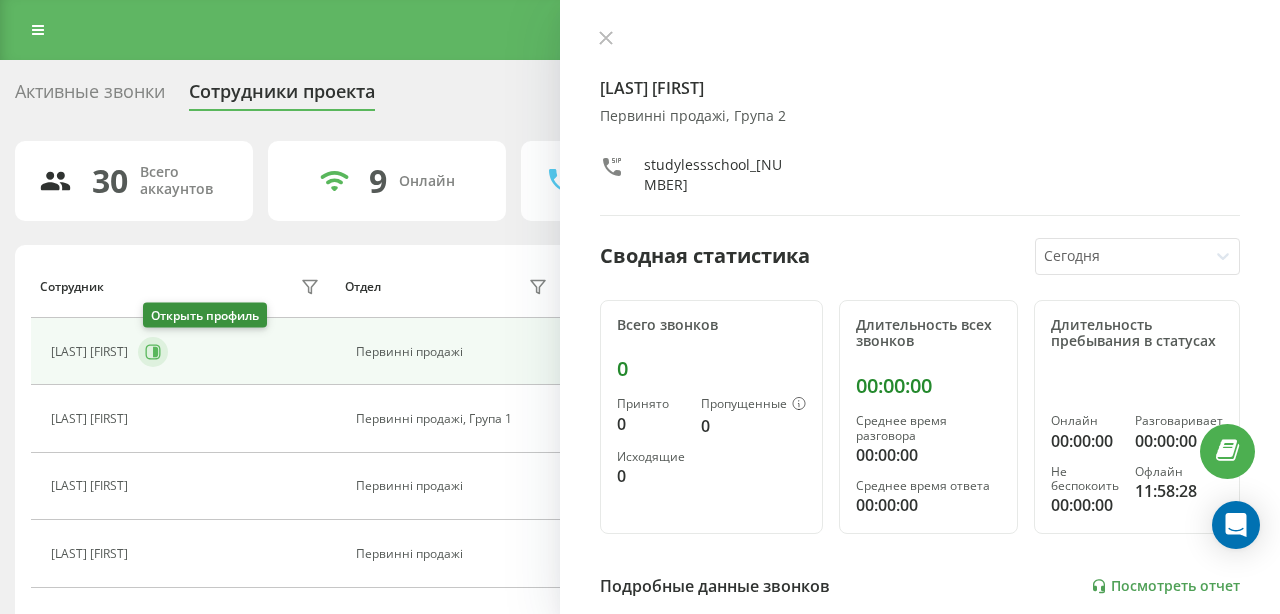 click 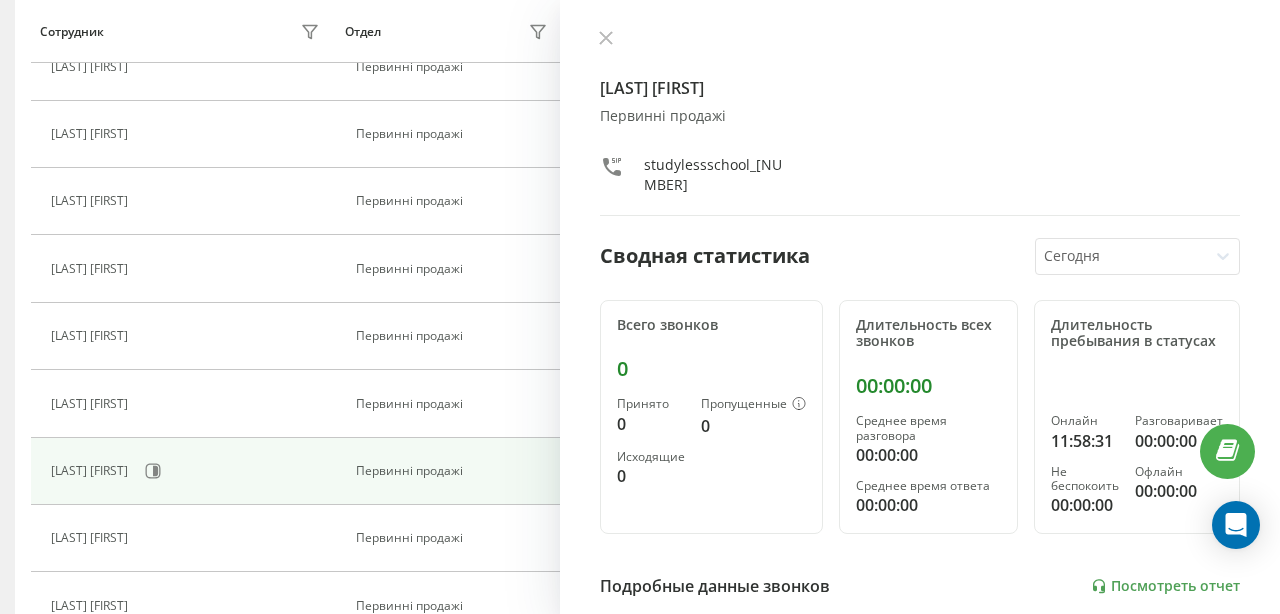 scroll, scrollTop: 1464, scrollLeft: 0, axis: vertical 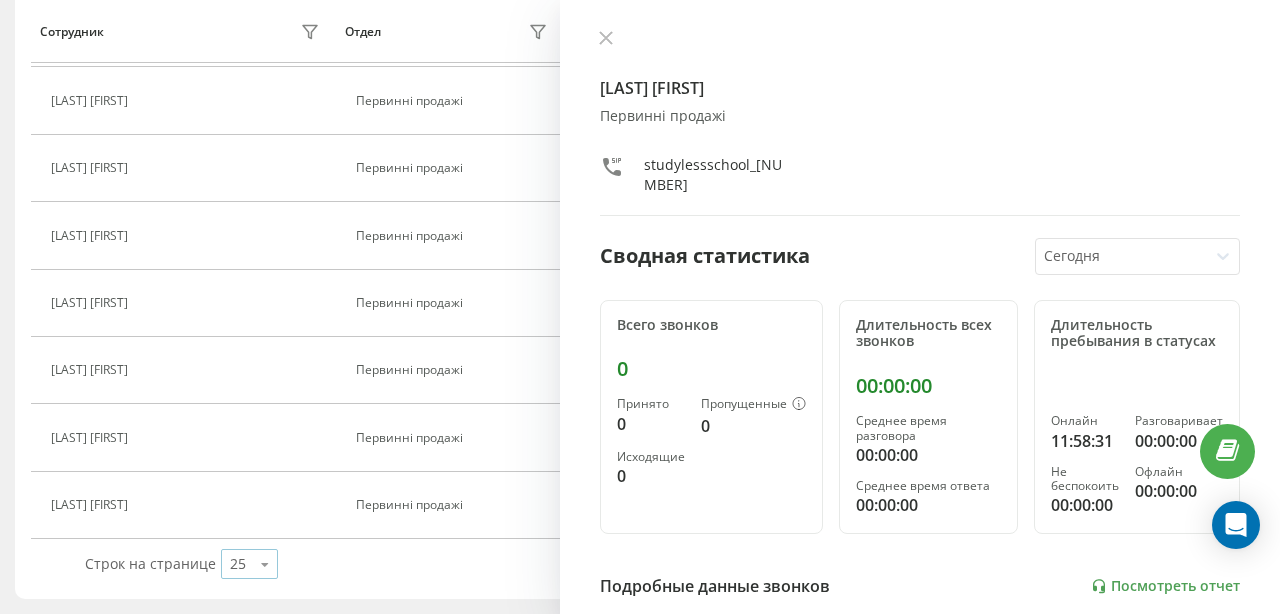 click at bounding box center (265, 564) 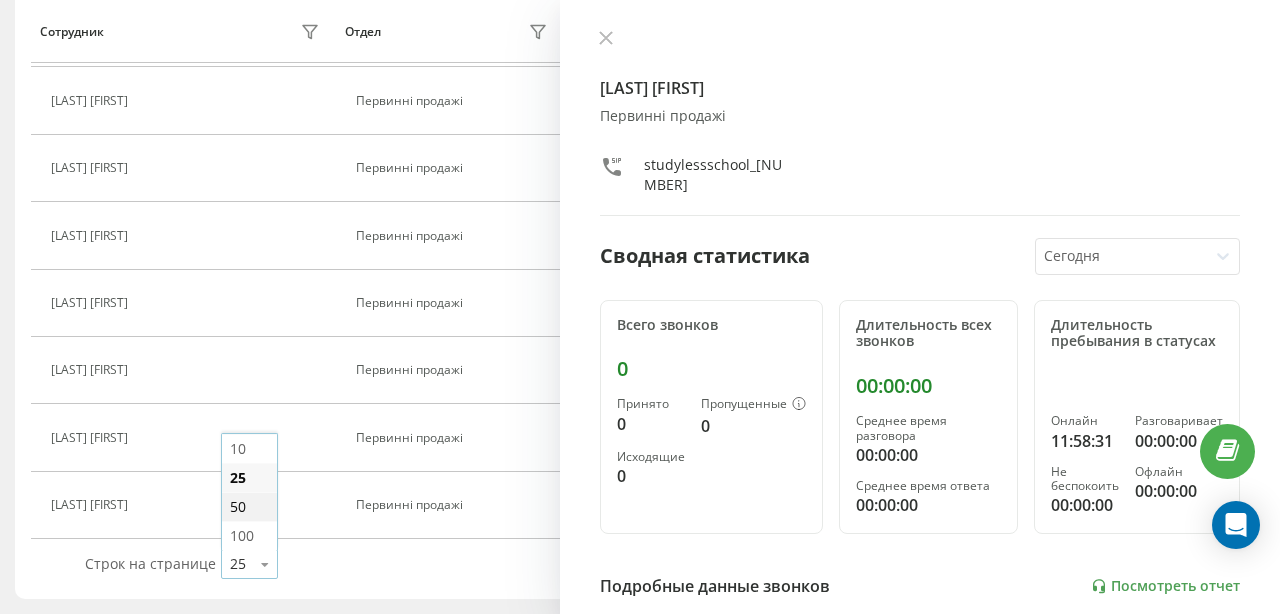 click on "50" at bounding box center (249, 506) 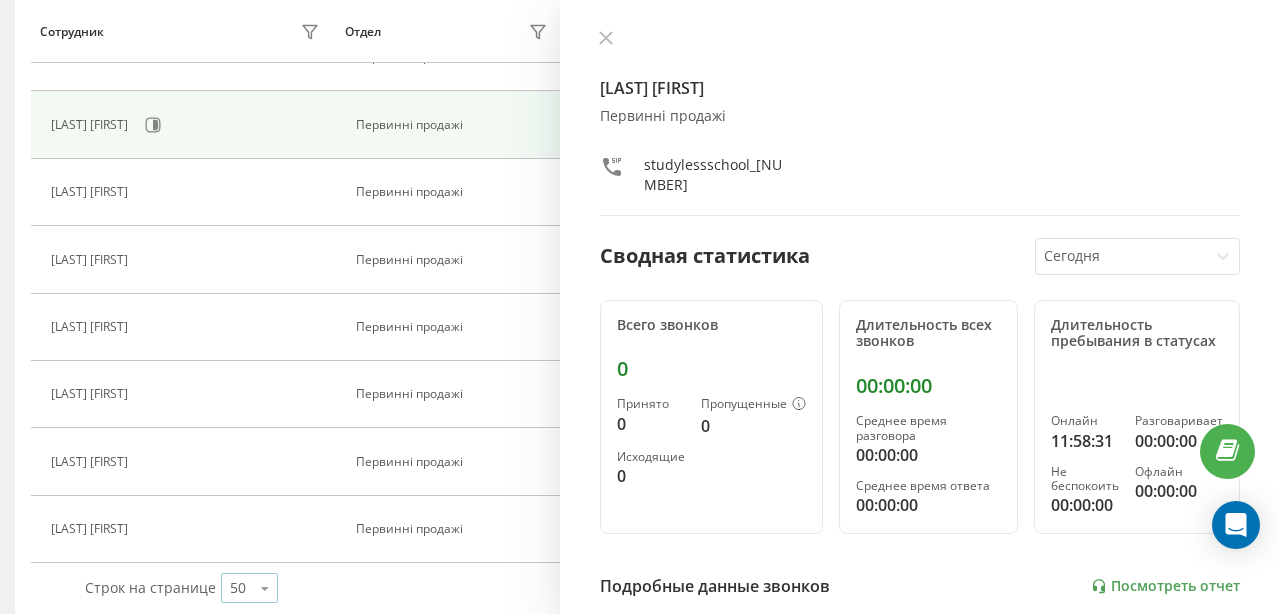 scroll, scrollTop: 1781, scrollLeft: 0, axis: vertical 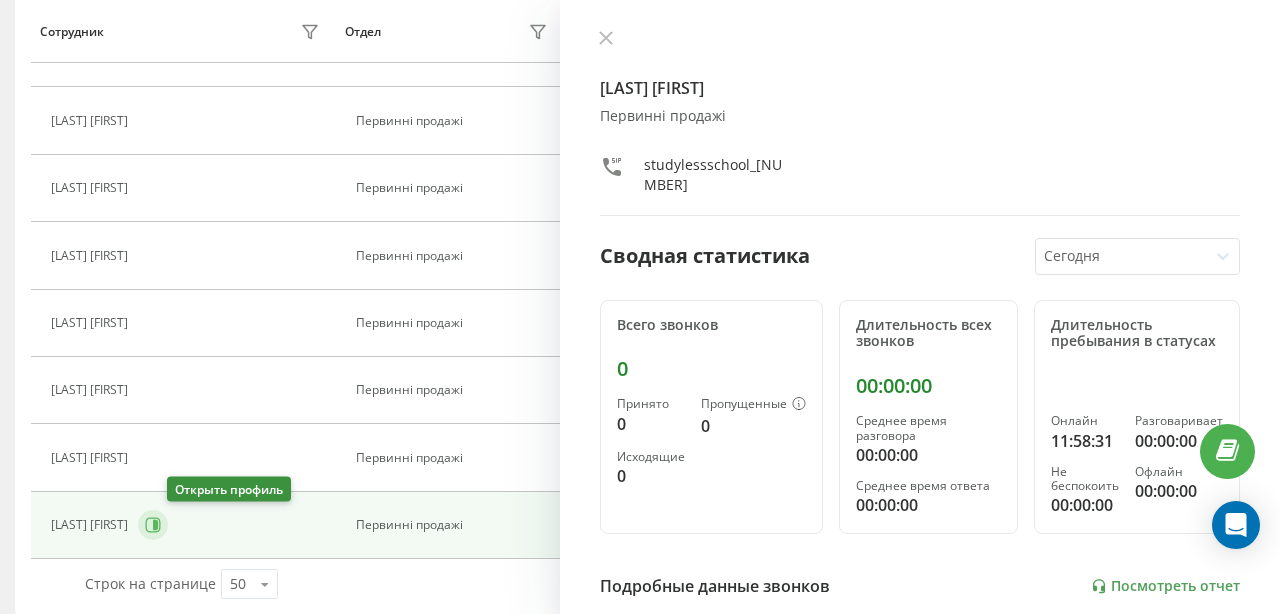 click 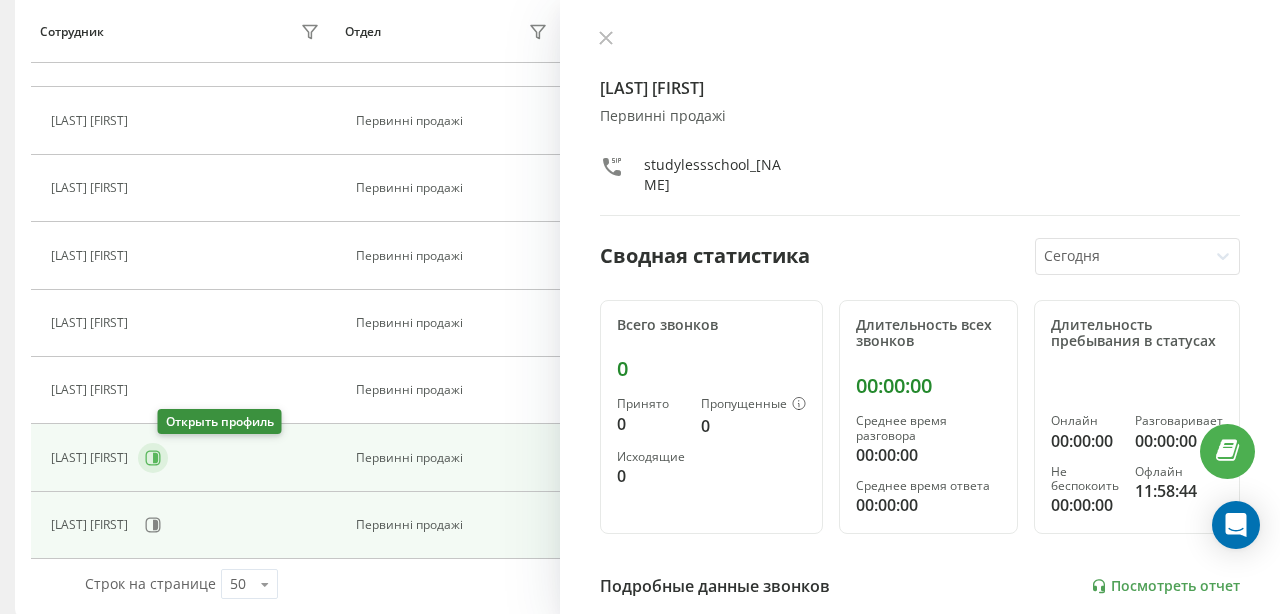 click 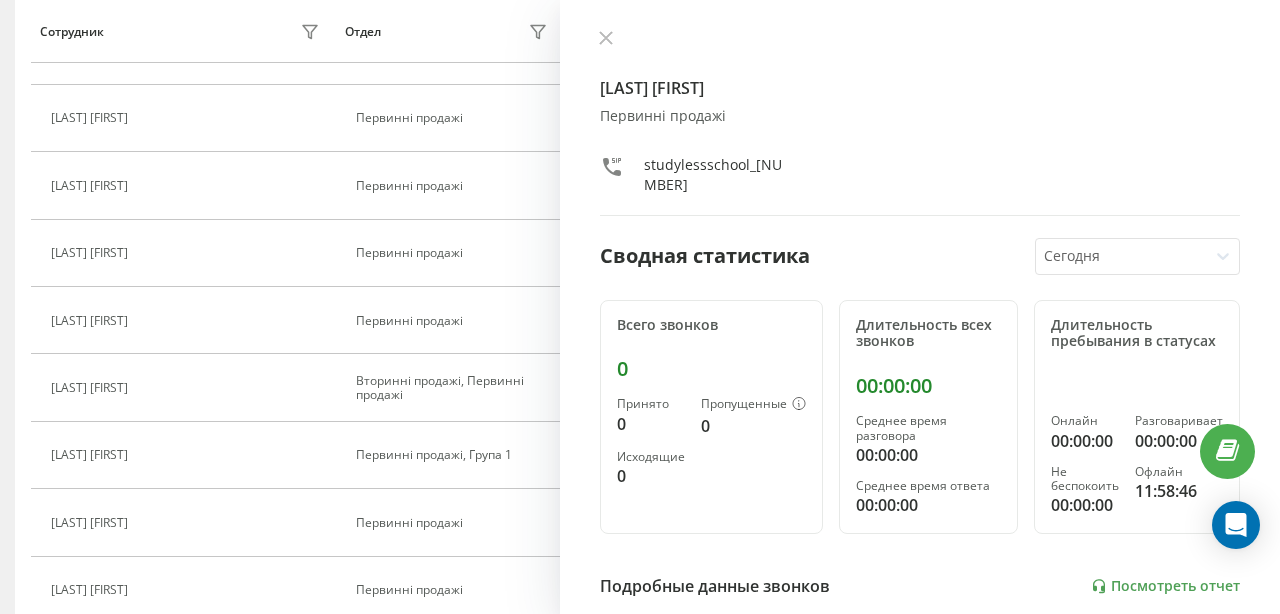 scroll, scrollTop: 0, scrollLeft: 0, axis: both 